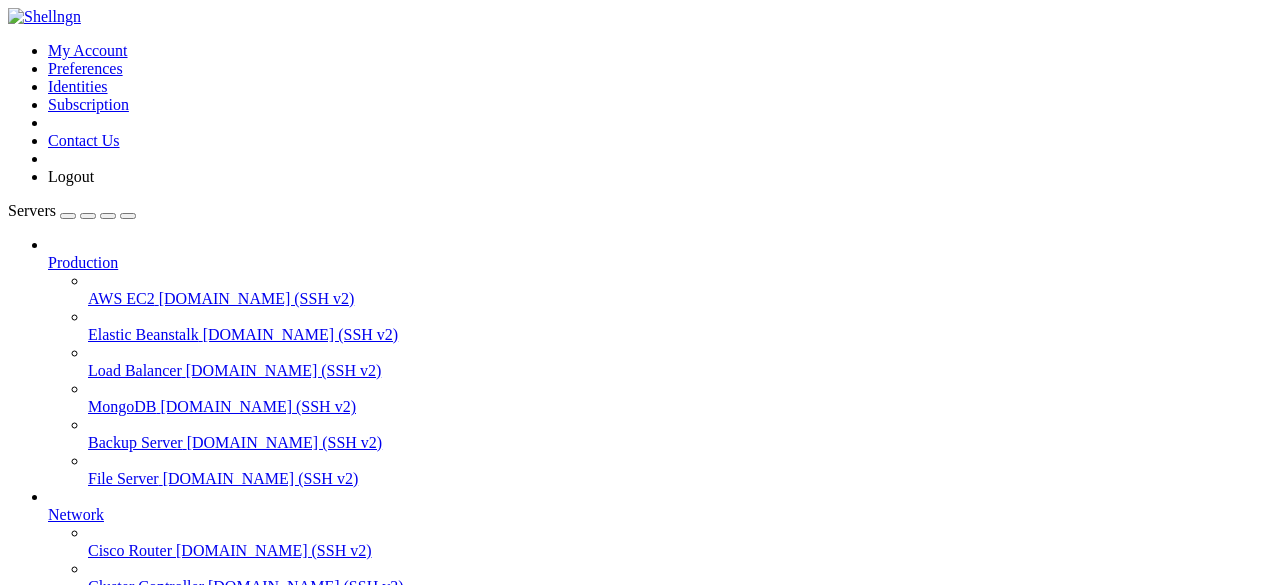 scroll, scrollTop: 0, scrollLeft: 0, axis: both 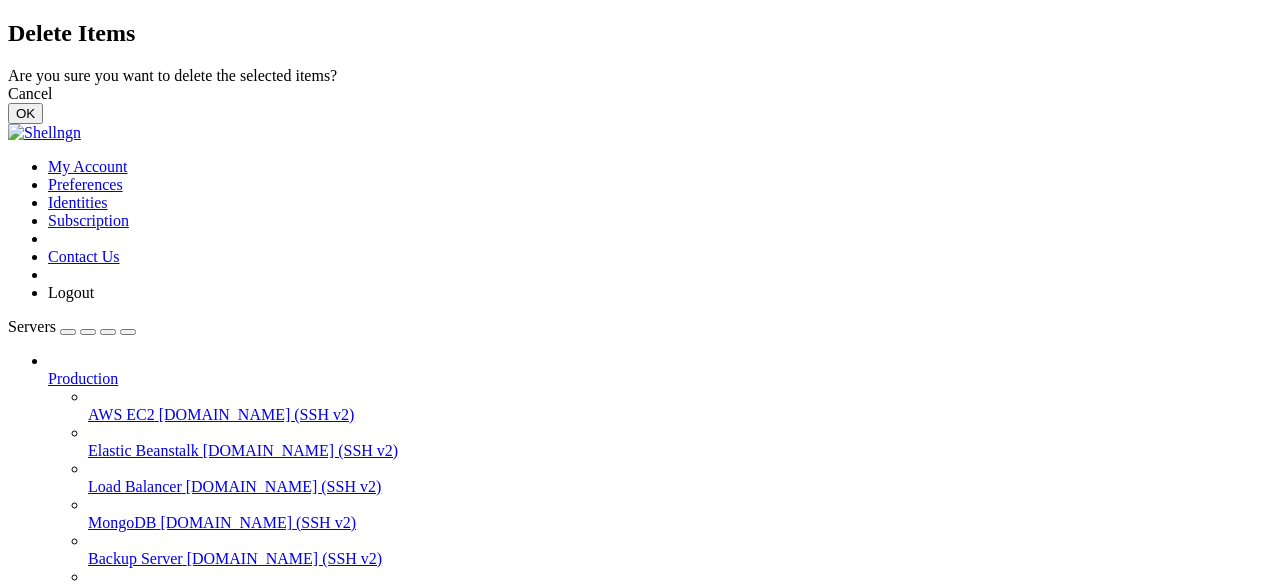 click on "OK" at bounding box center (25, 113) 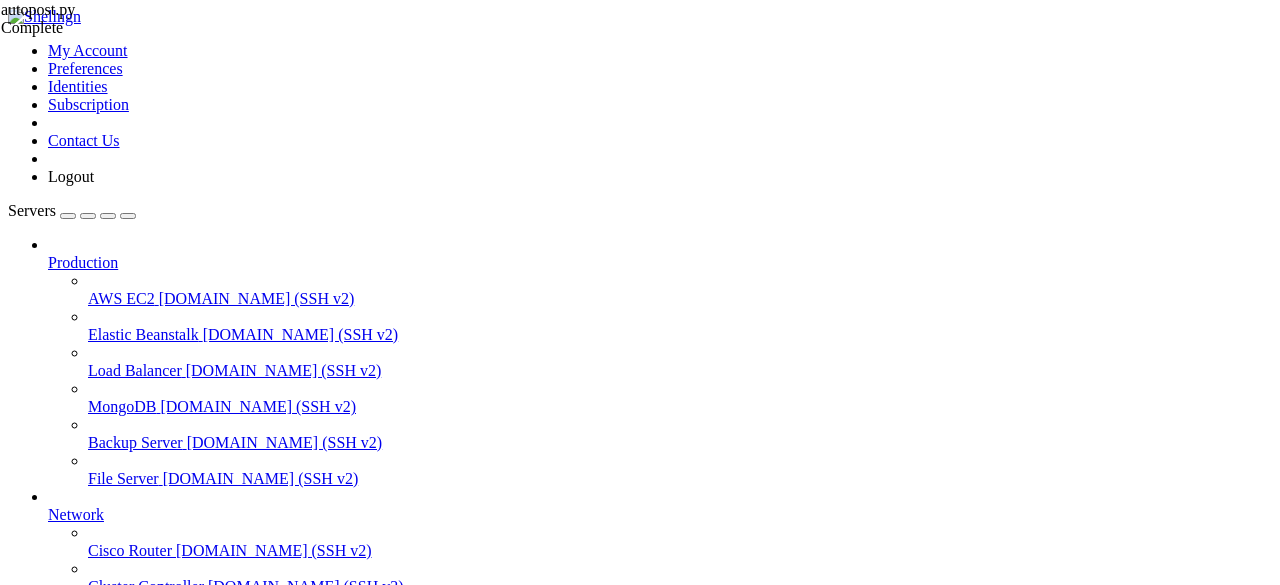 click at bounding box center (16, 1742) 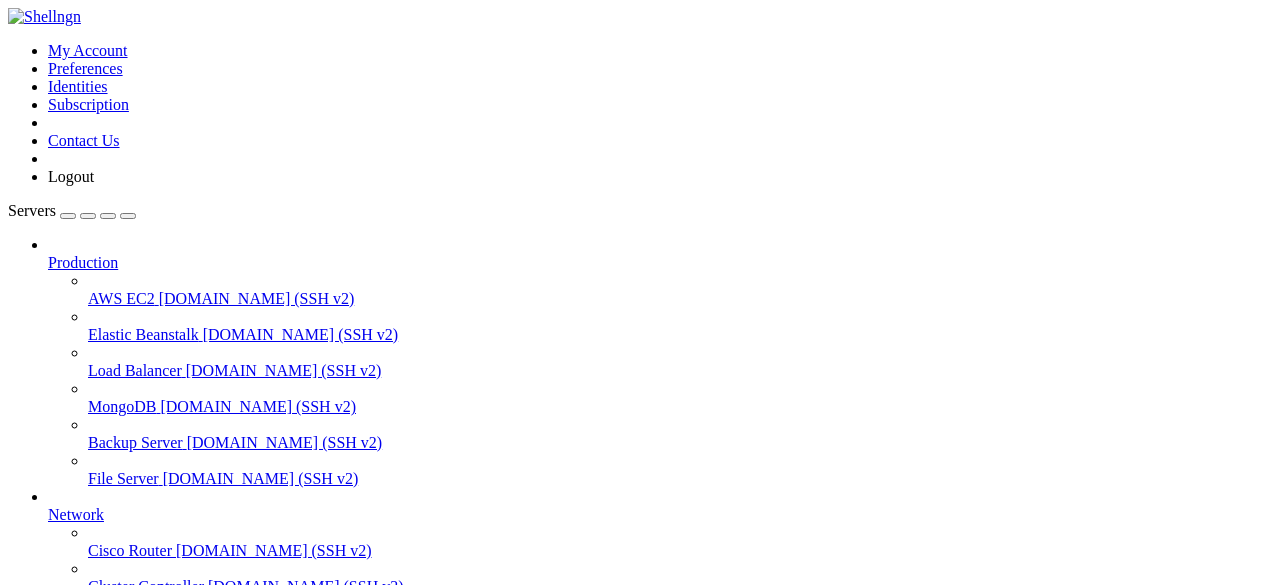 click on "  .." at bounding box center [18, 1310] 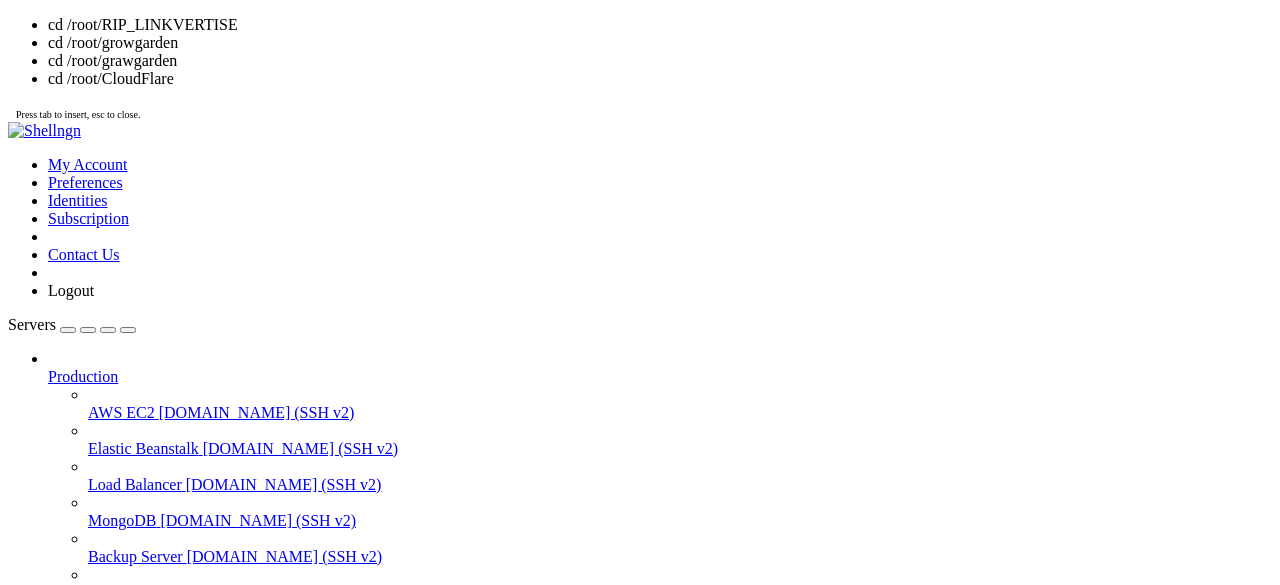 scroll, scrollTop: 9, scrollLeft: 2, axis: both 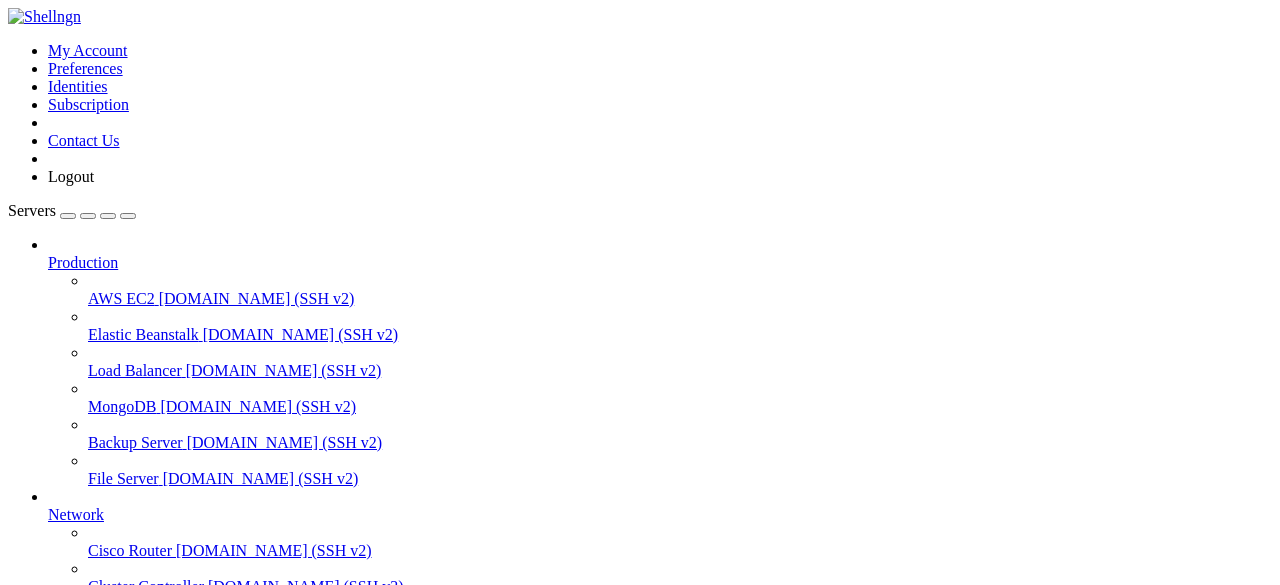 drag, startPoint x: 310, startPoint y: 1641, endPoint x: 170, endPoint y: 1460, distance: 228.82526 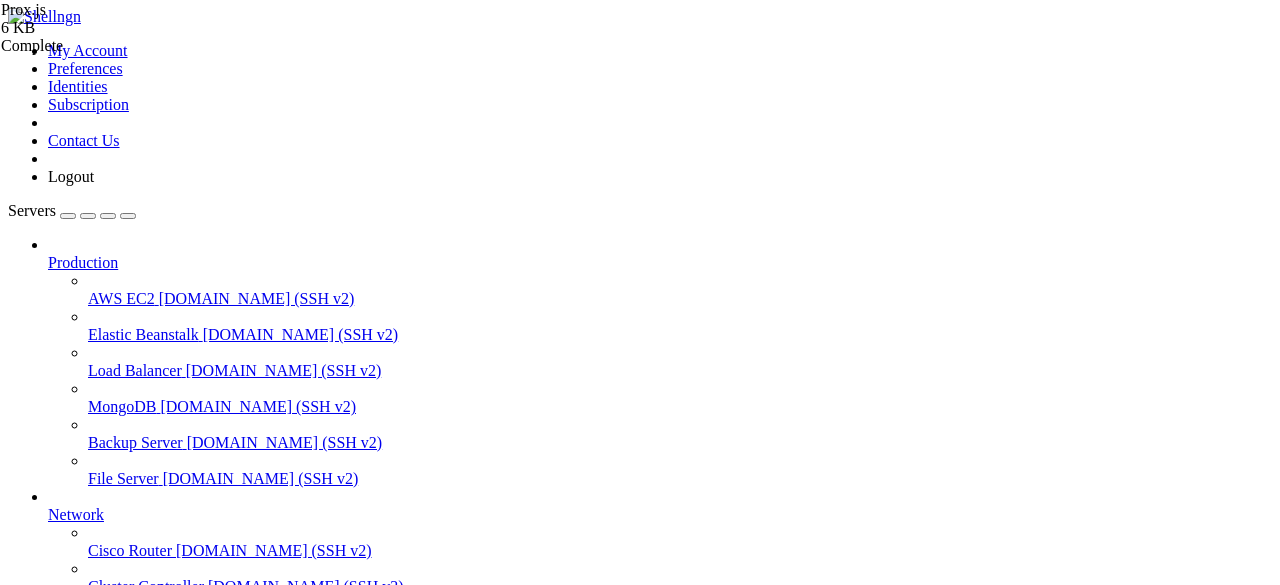 scroll, scrollTop: 2078, scrollLeft: 0, axis: vertical 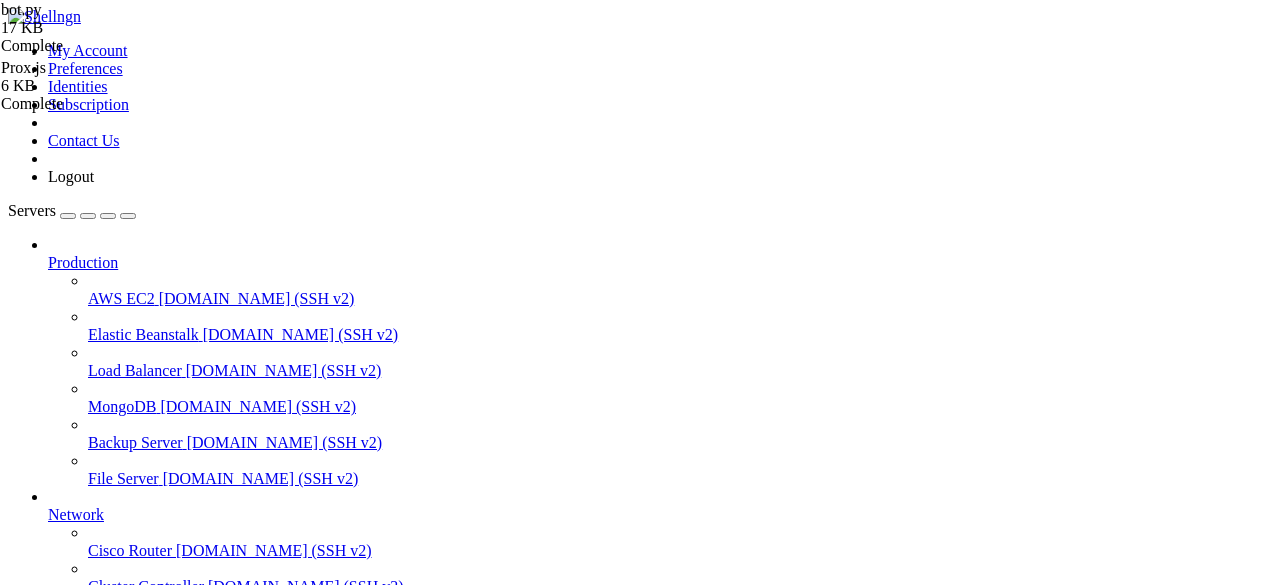 click at bounding box center (56, 1848) 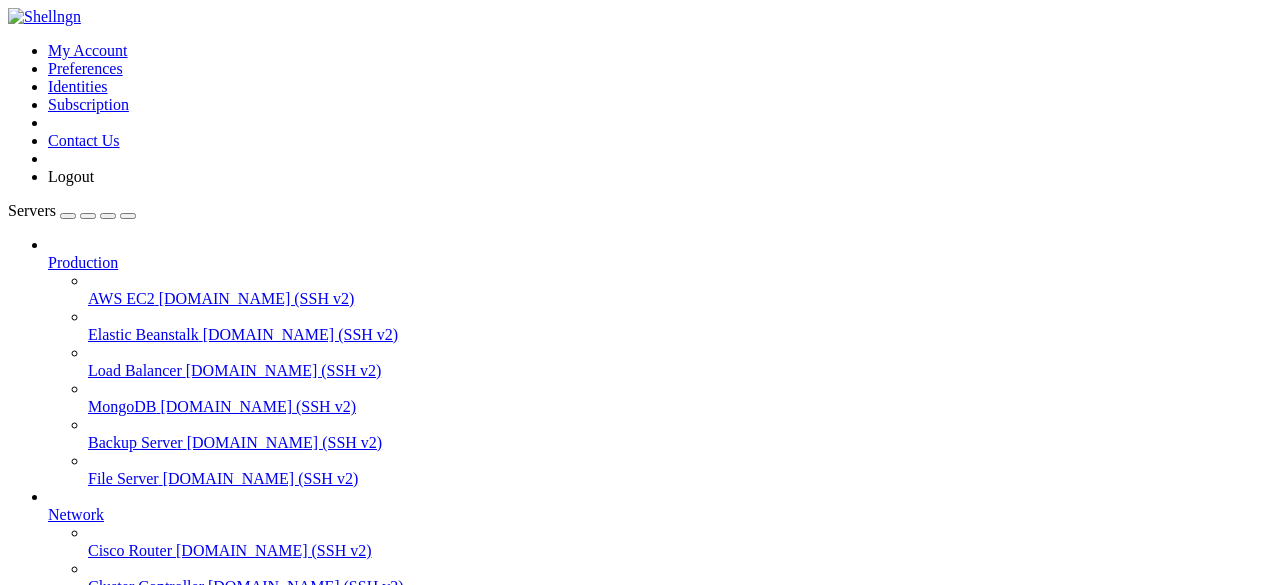 click on "" at bounding box center (660, 853) 